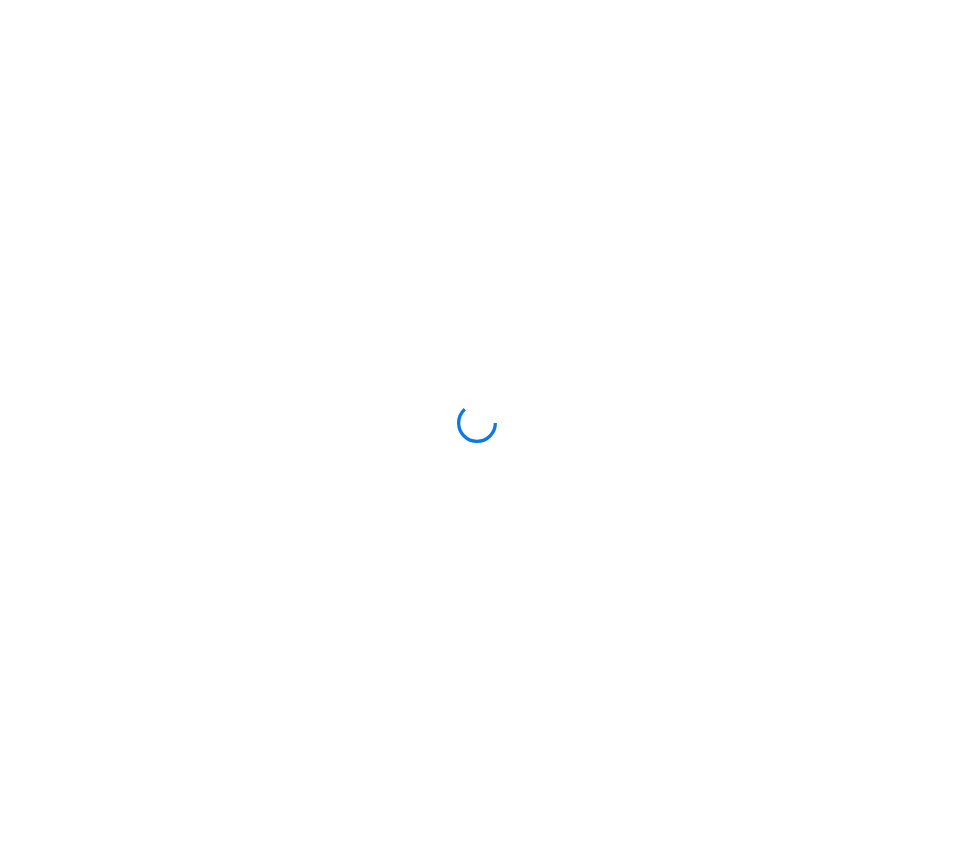 scroll, scrollTop: 0, scrollLeft: 0, axis: both 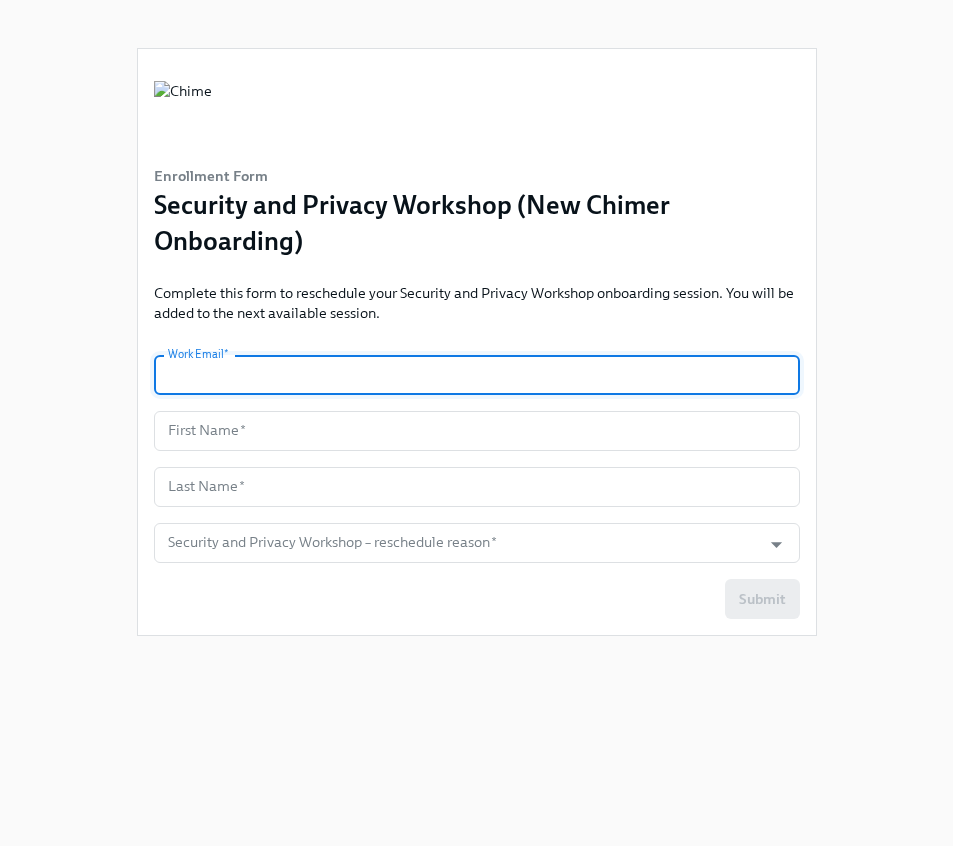 click at bounding box center [477, 375] 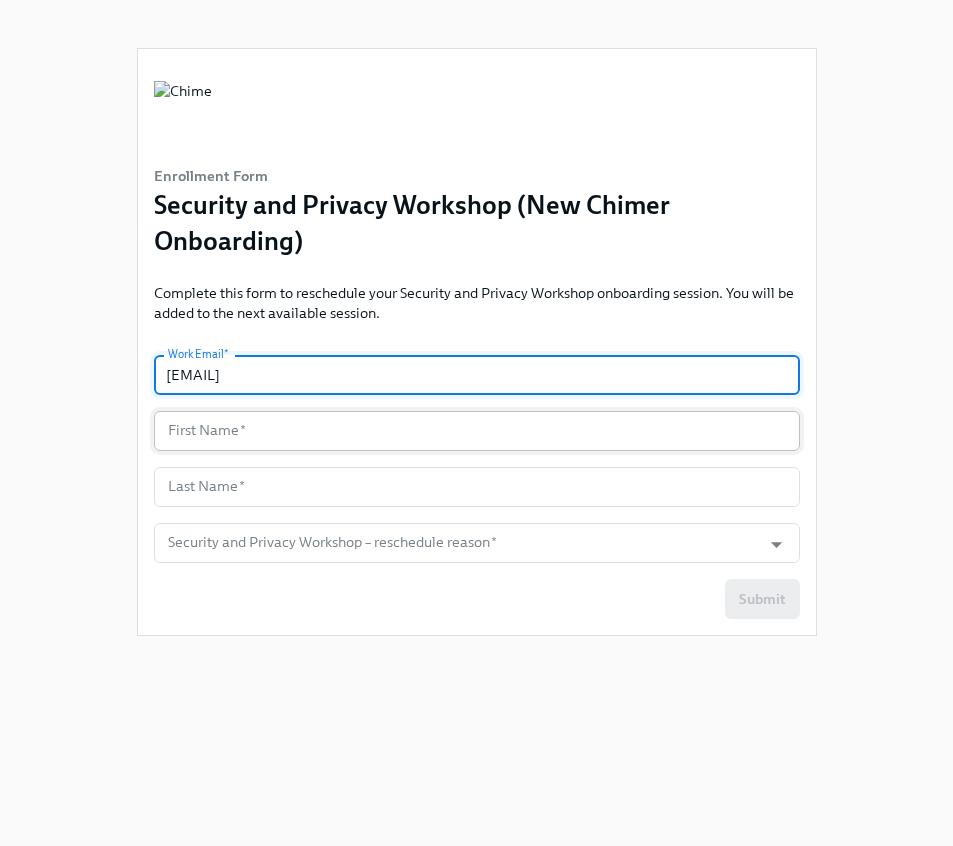 type on "[EMAIL]" 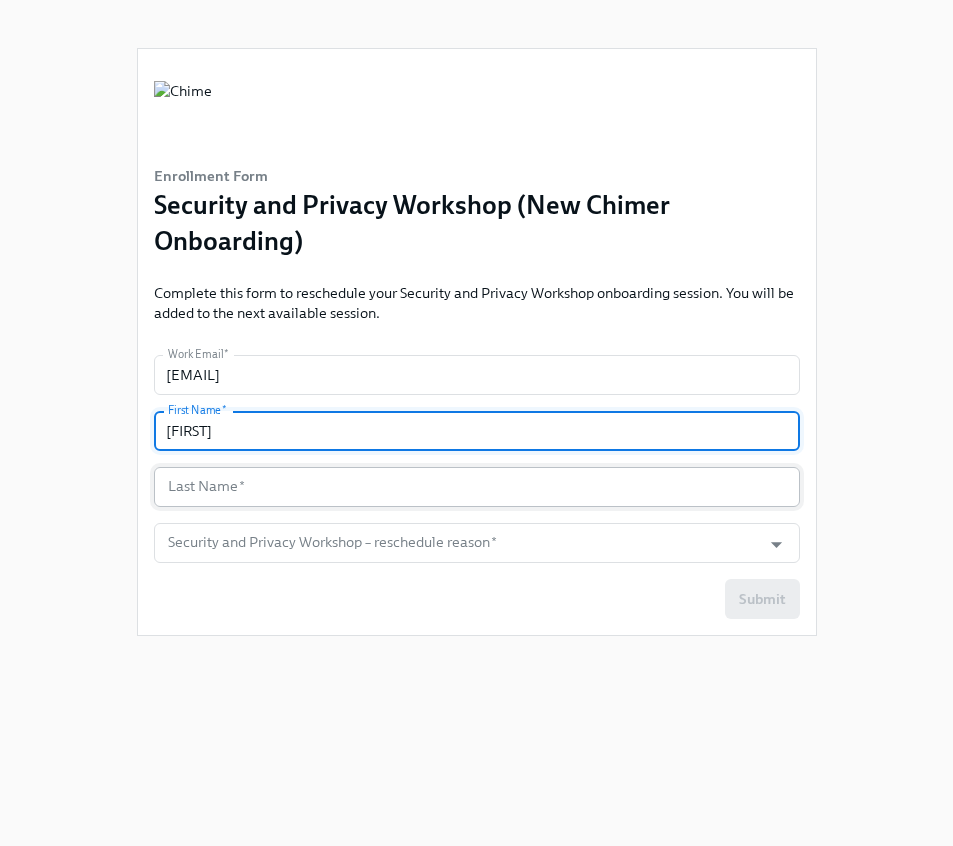 type on "[FIRST]" 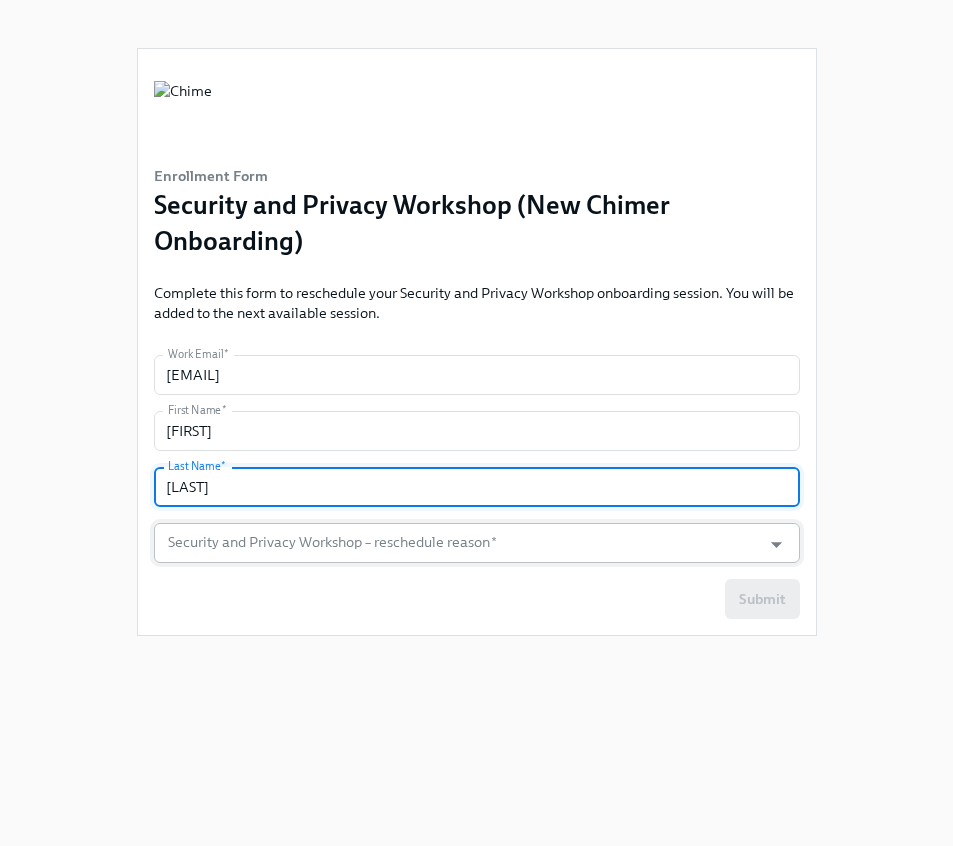 type on "[LAST]" 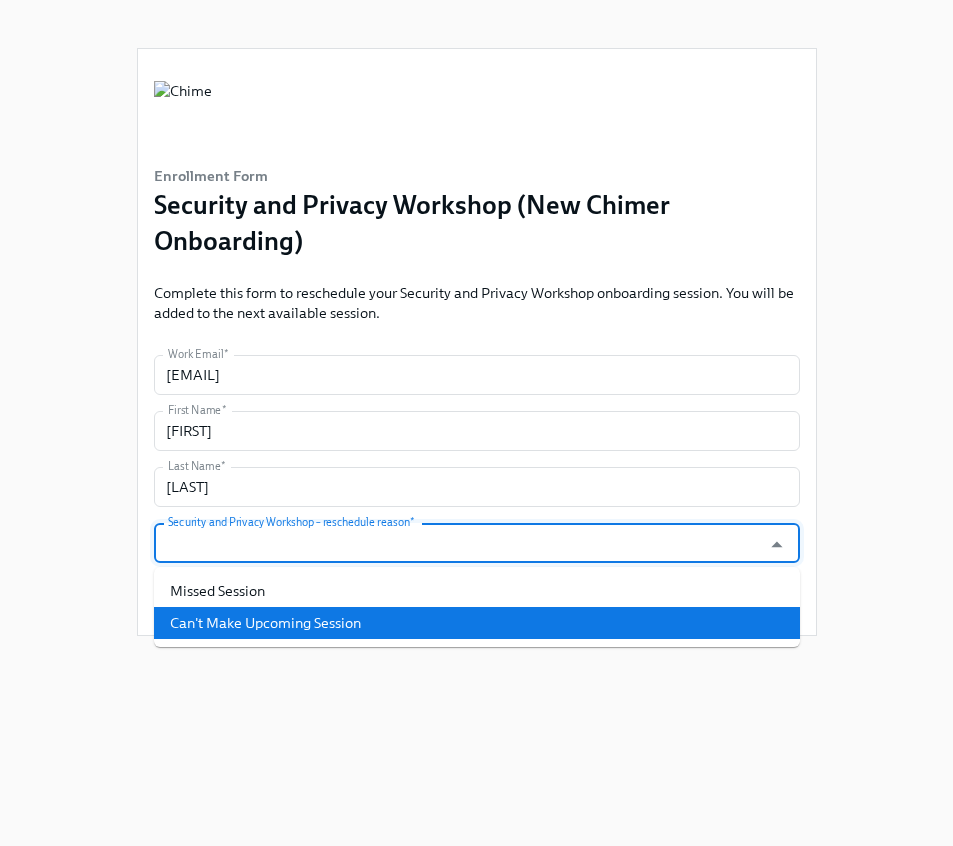 click on "Can't Make Upcoming Session" at bounding box center (477, 623) 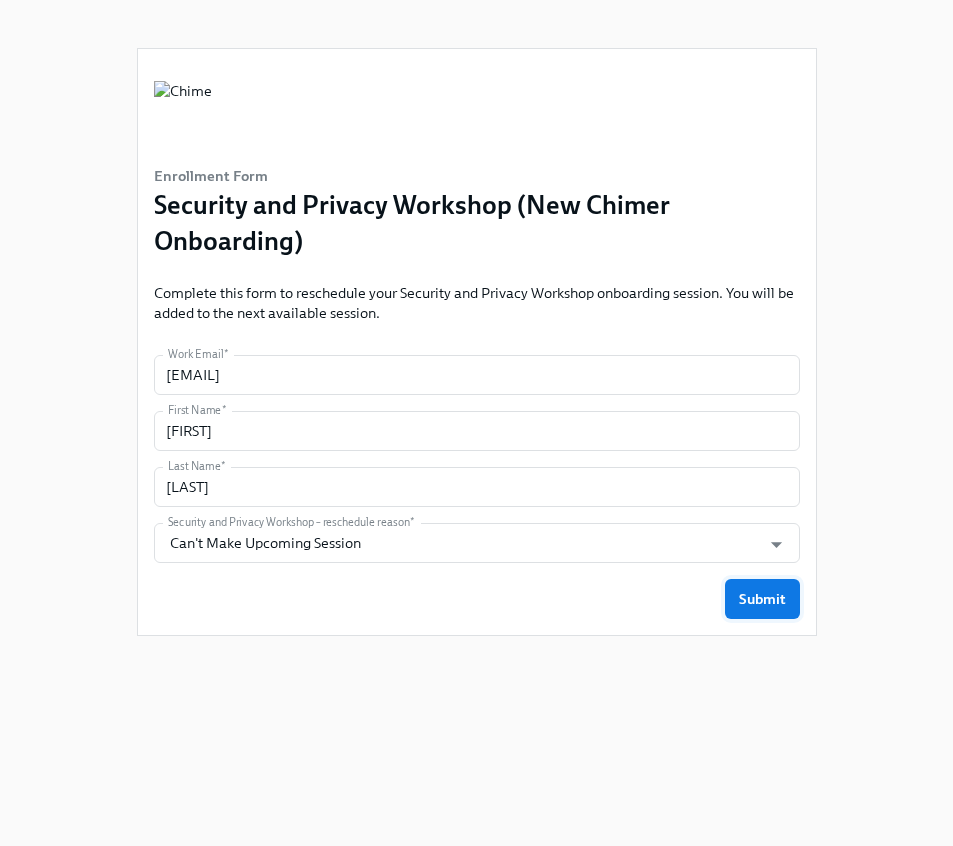 click on "Submit" at bounding box center (762, 599) 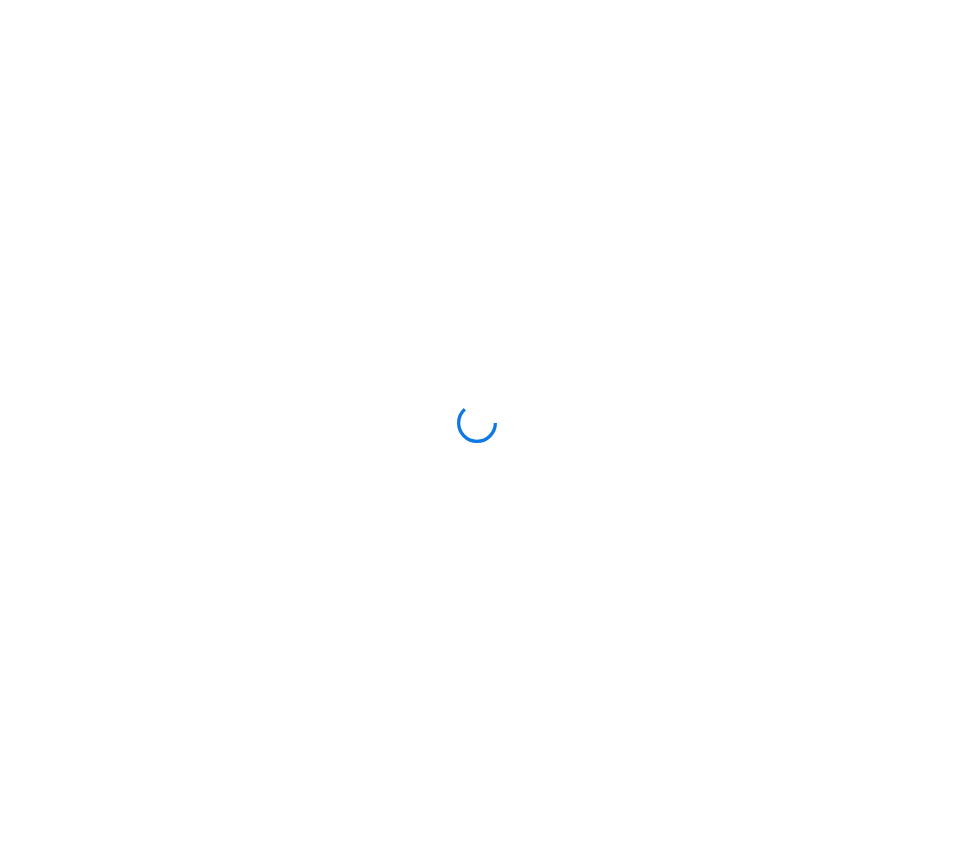 scroll, scrollTop: 0, scrollLeft: 0, axis: both 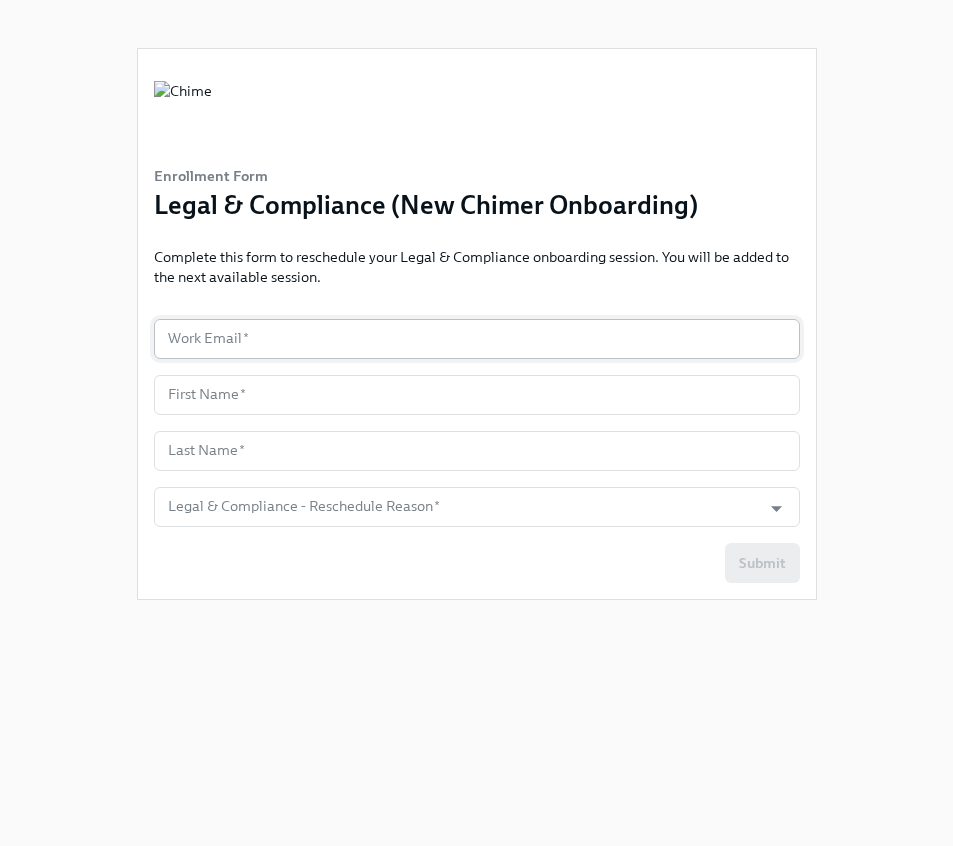 click at bounding box center [477, 339] 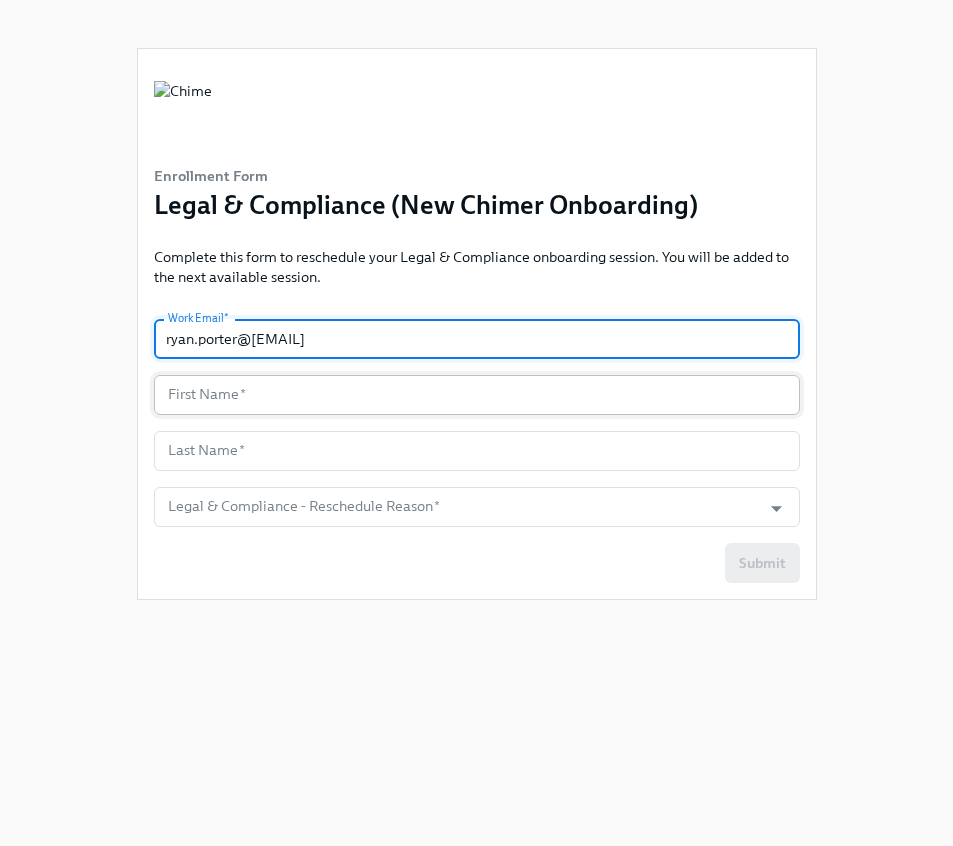 type on "[EMAIL]" 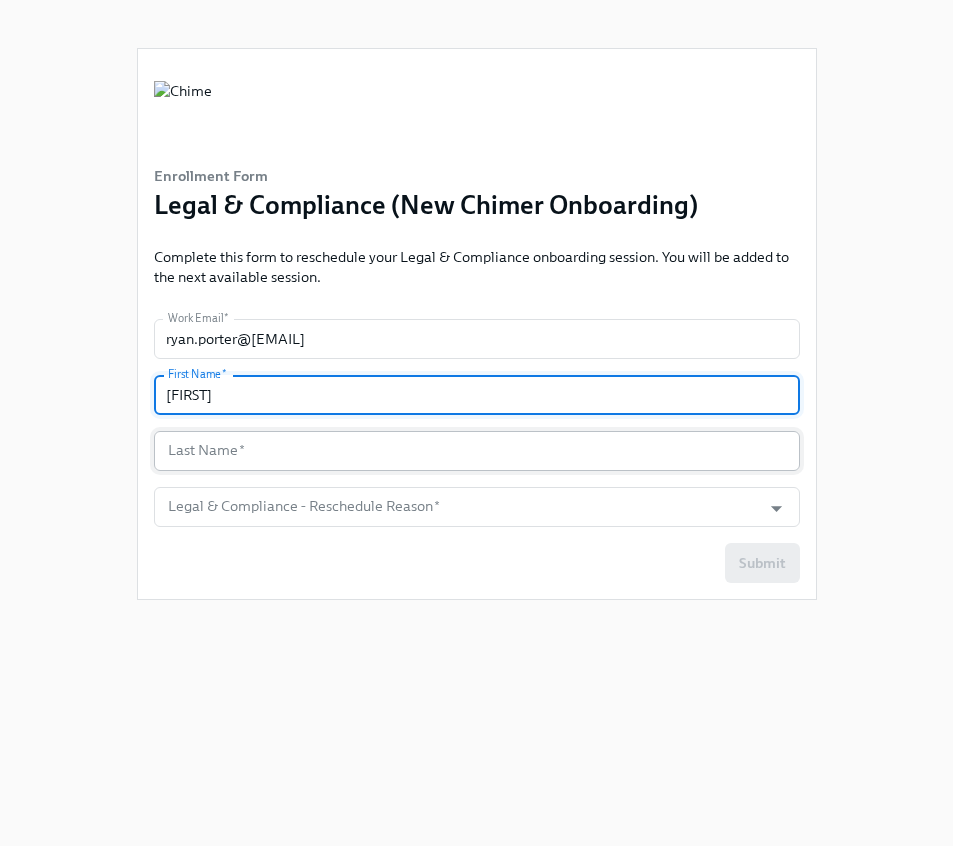 type on "[FIRST]" 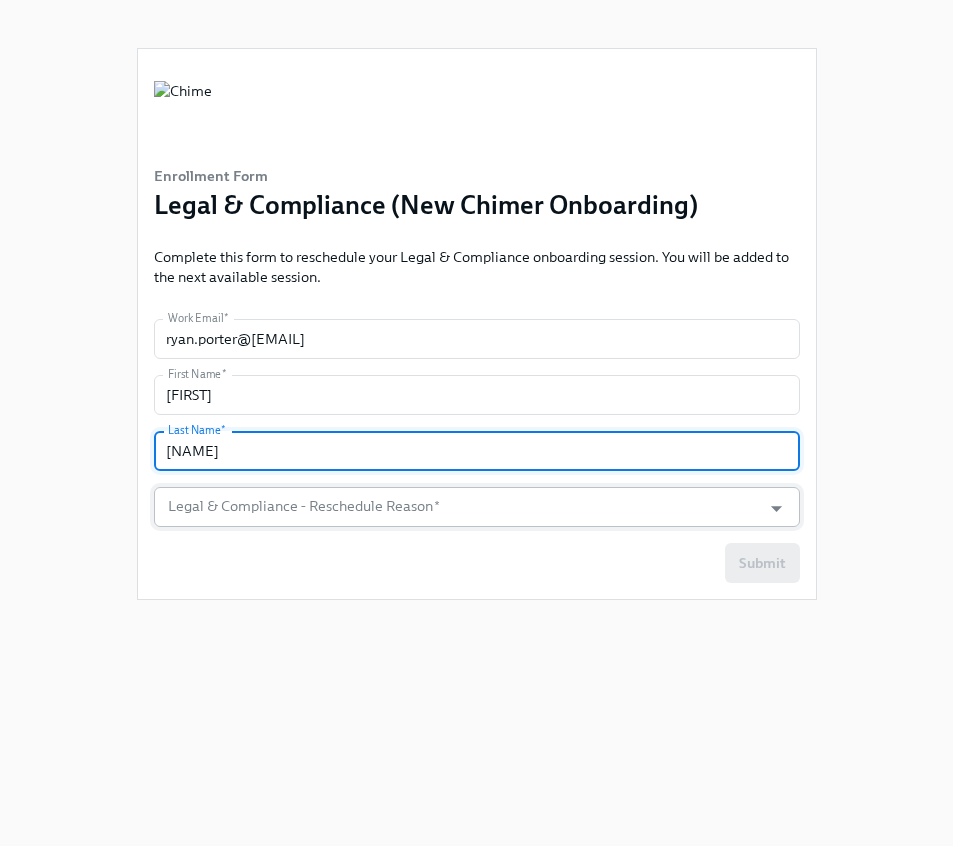 type on "[LAST]" 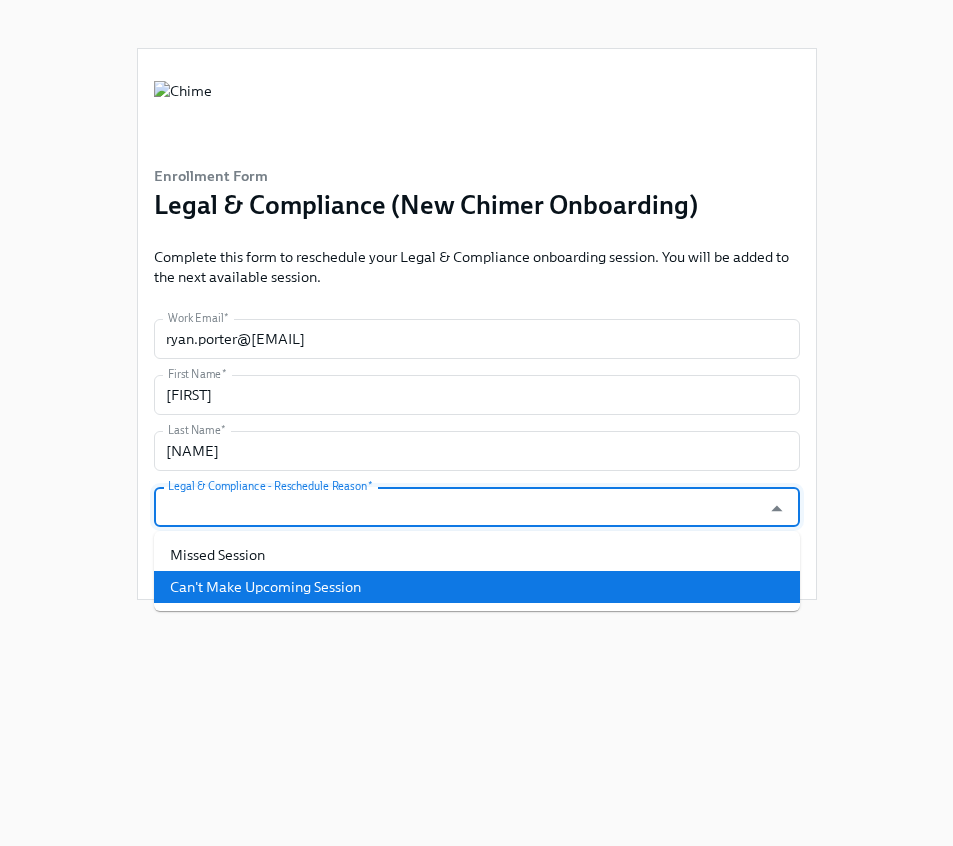 click on "Can't Make Upcoming Session" at bounding box center [477, 587] 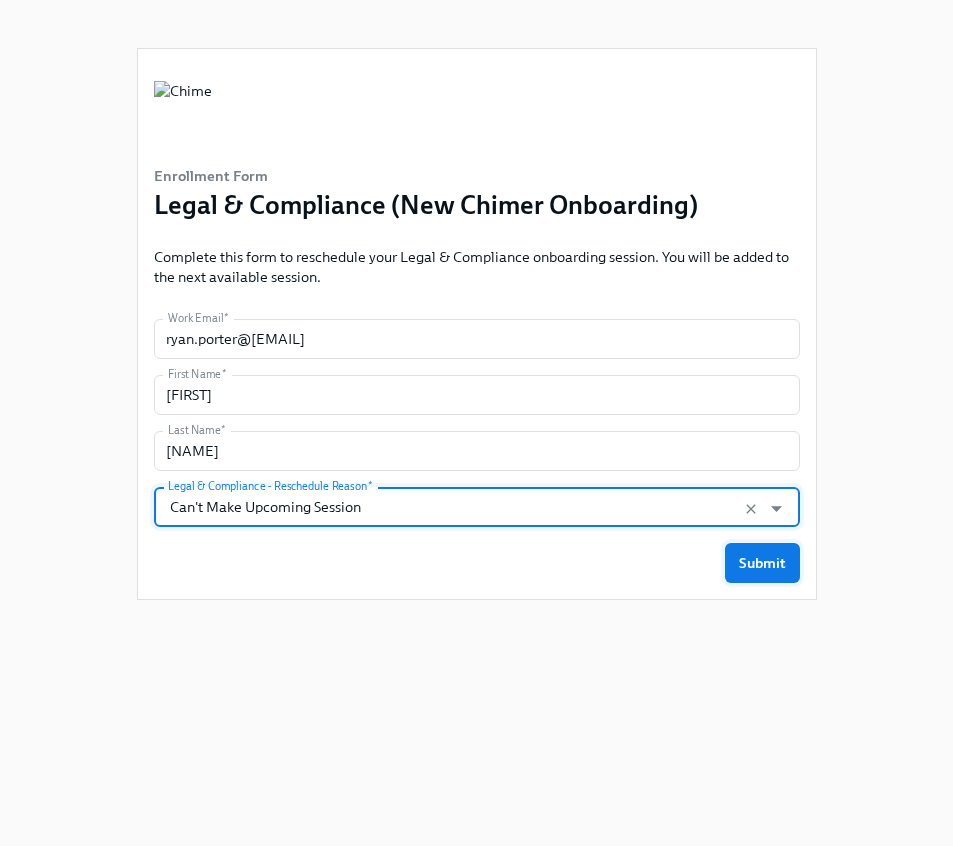 click on "Submit" at bounding box center (762, 563) 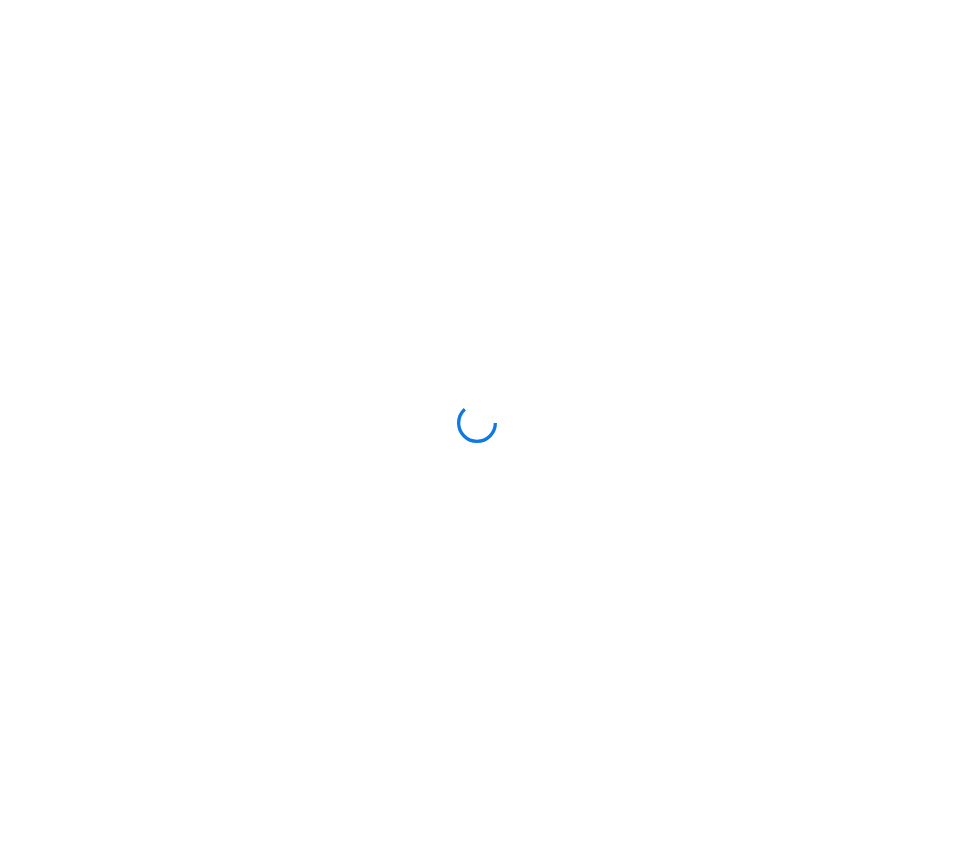scroll, scrollTop: 0, scrollLeft: 0, axis: both 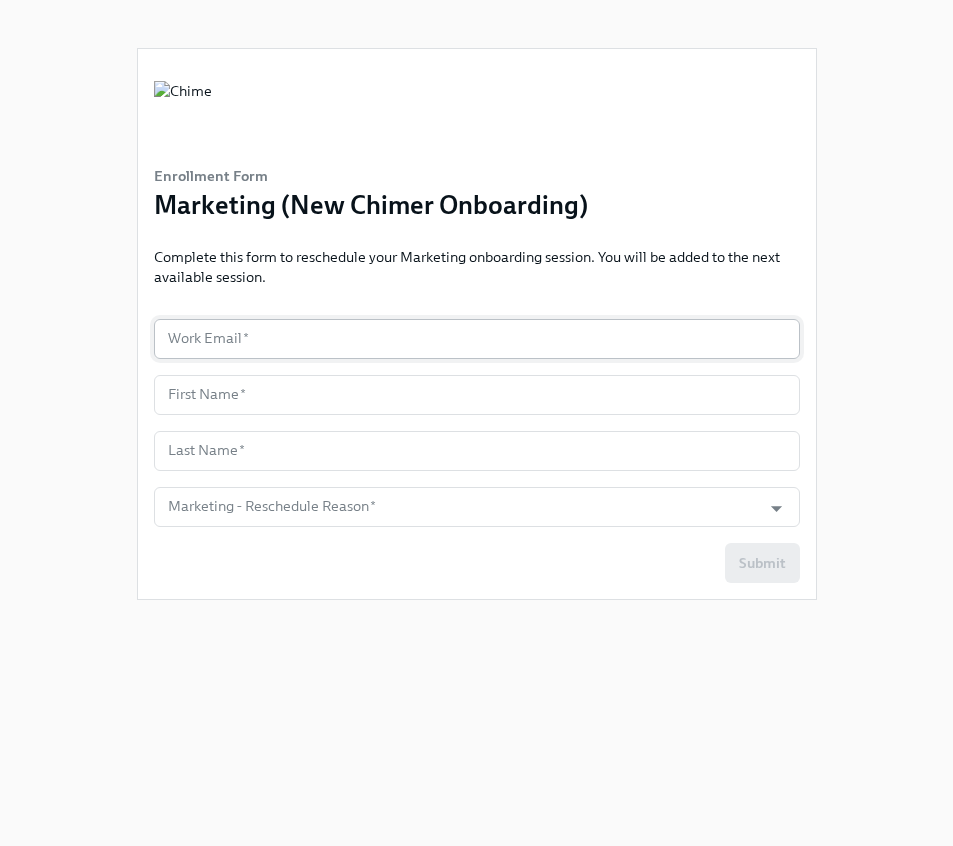 click at bounding box center [477, 339] 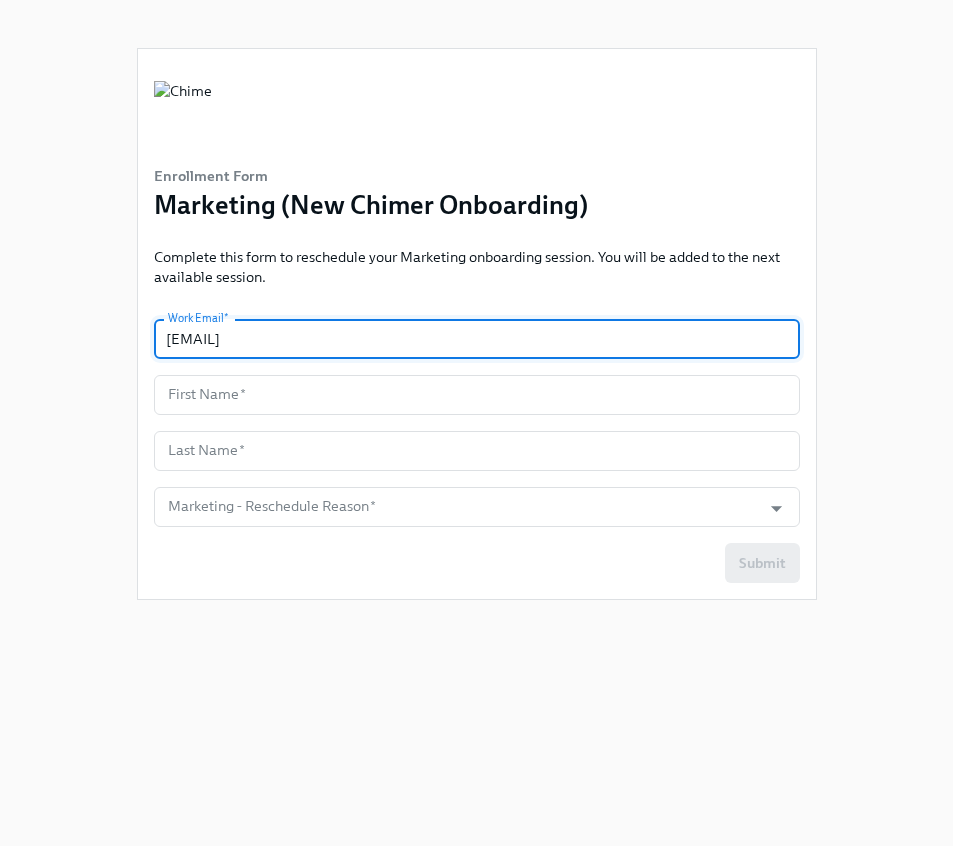type on "[EMAIL]" 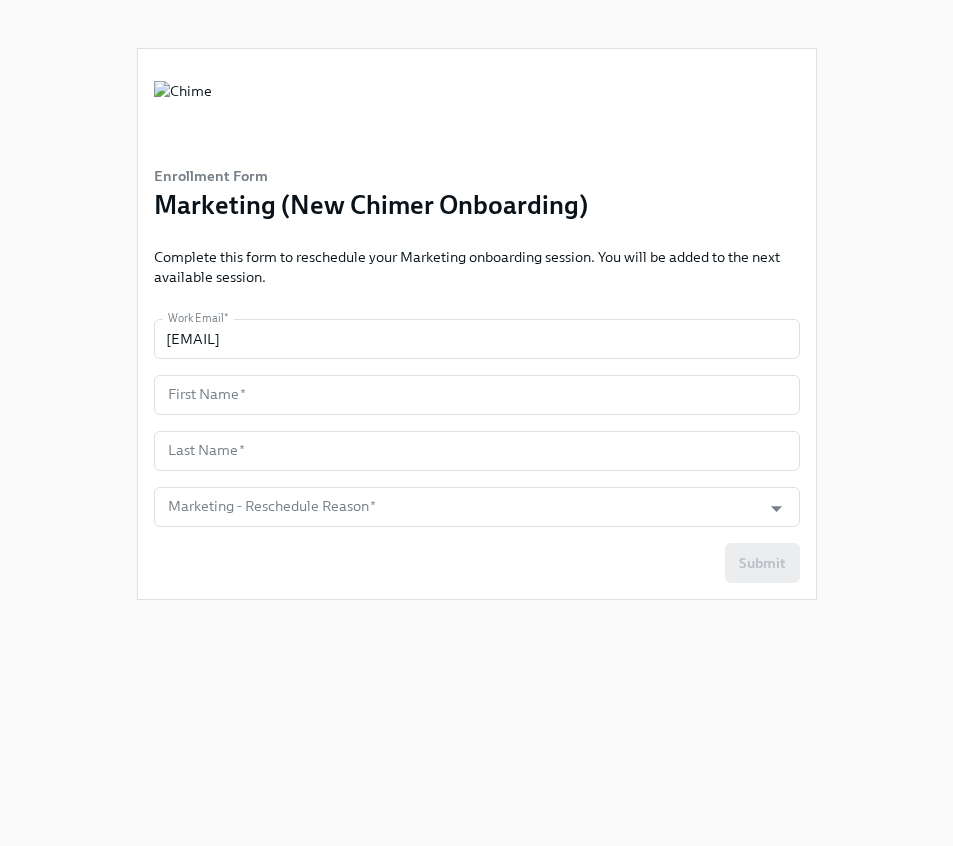 click on "Work Email   * ryan.porter@chime.com Work Email  * First Name   * First Name  * Last Name   * Last Name  * Marketing - Reschedule Reason   * Marketing - Reschedule Reason  * Submit" at bounding box center [477, 451] 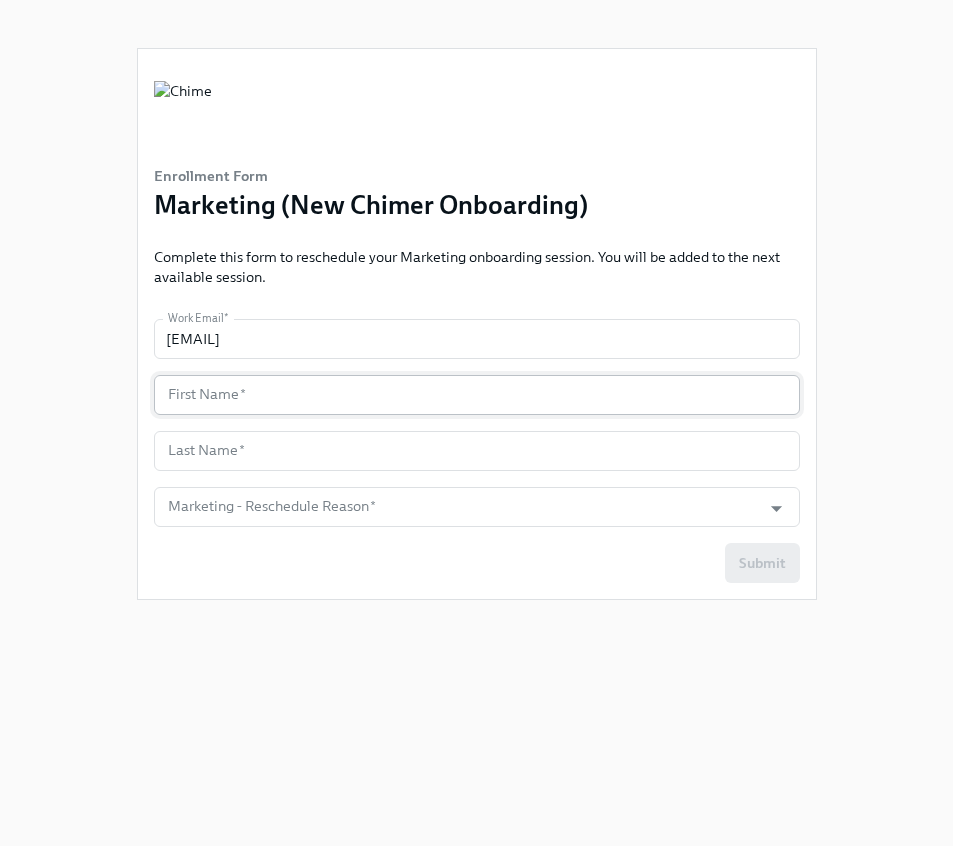 click at bounding box center [477, 395] 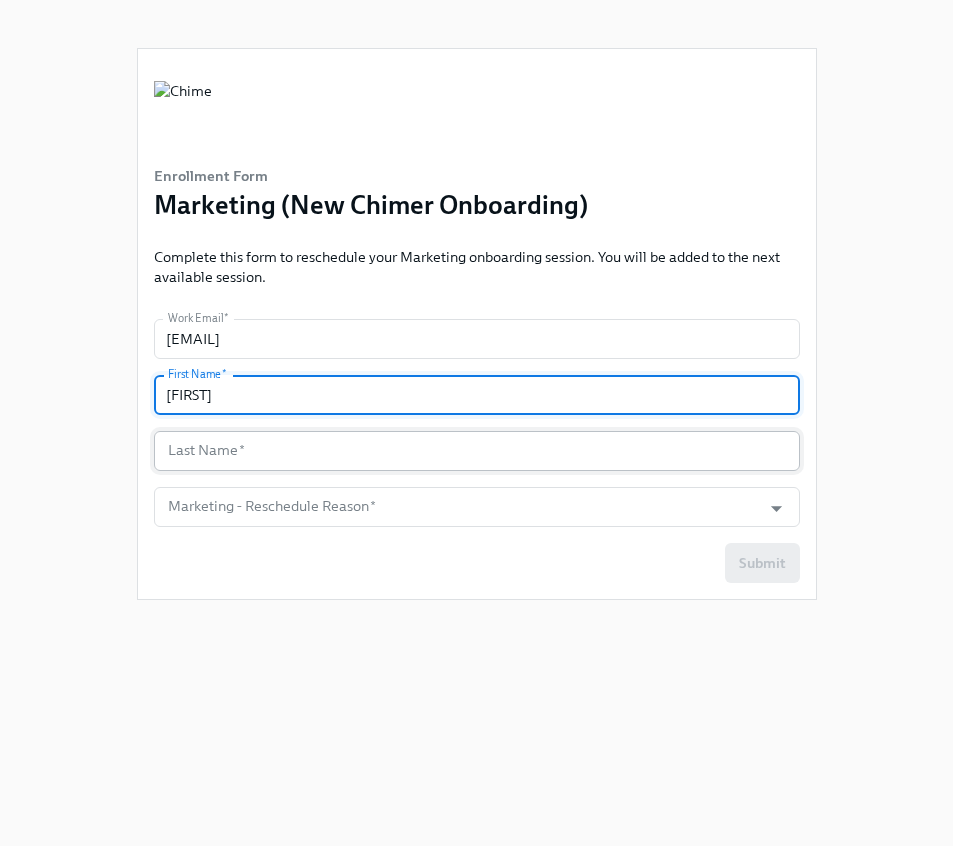 type on "[FIRST]" 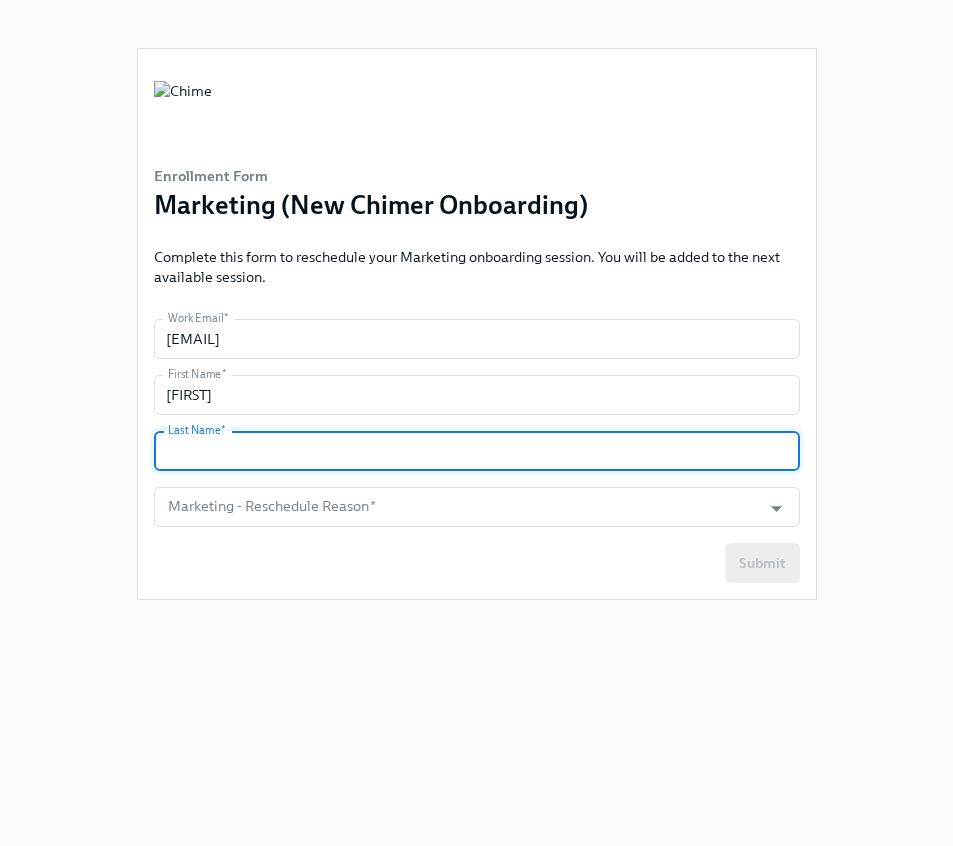 click at bounding box center (477, 451) 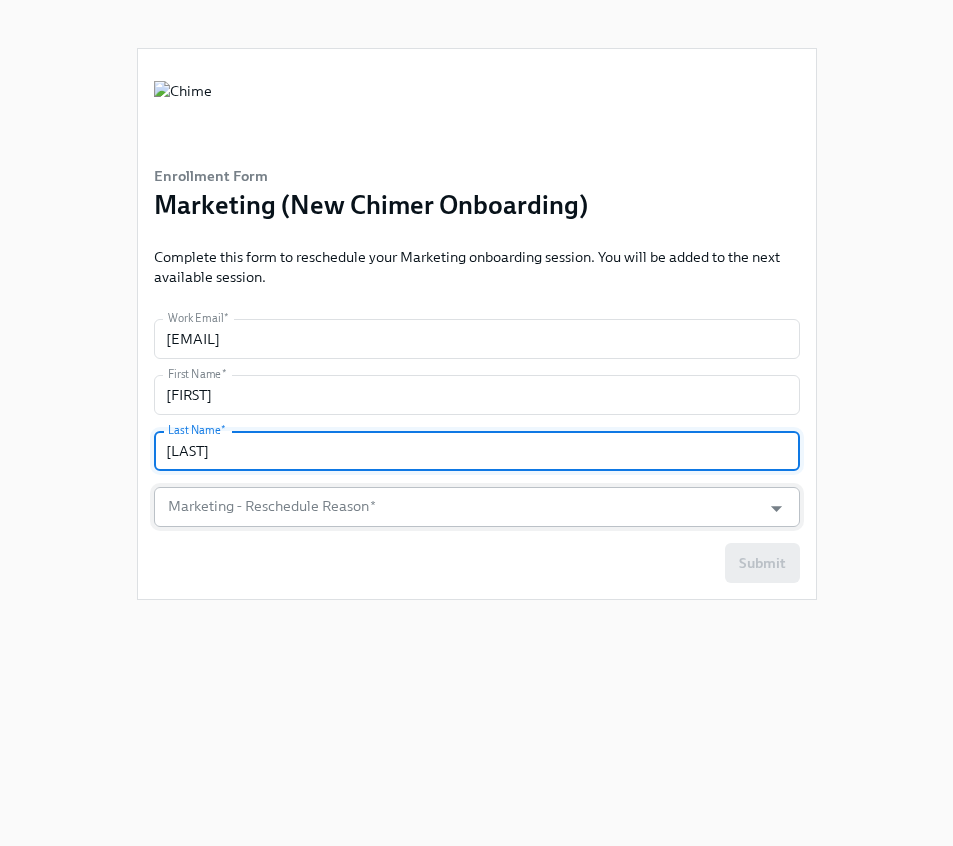 type on "[LAST]" 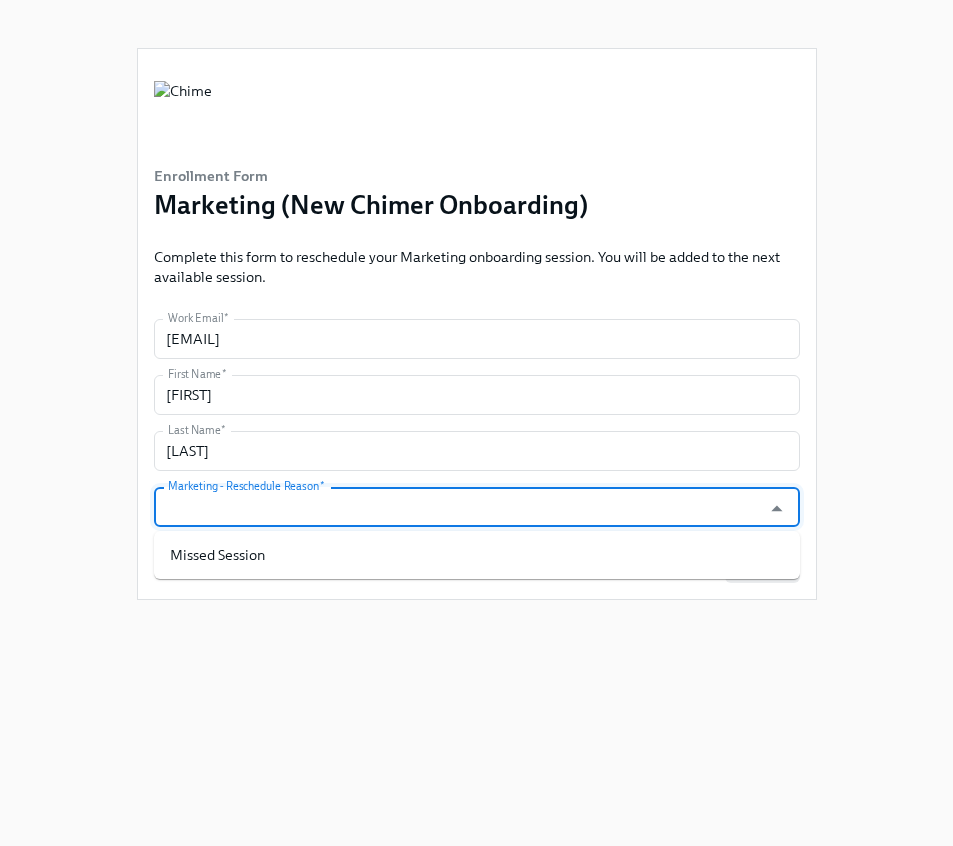 click on "Marketing - Reschedule Reason   *" at bounding box center [458, 507] 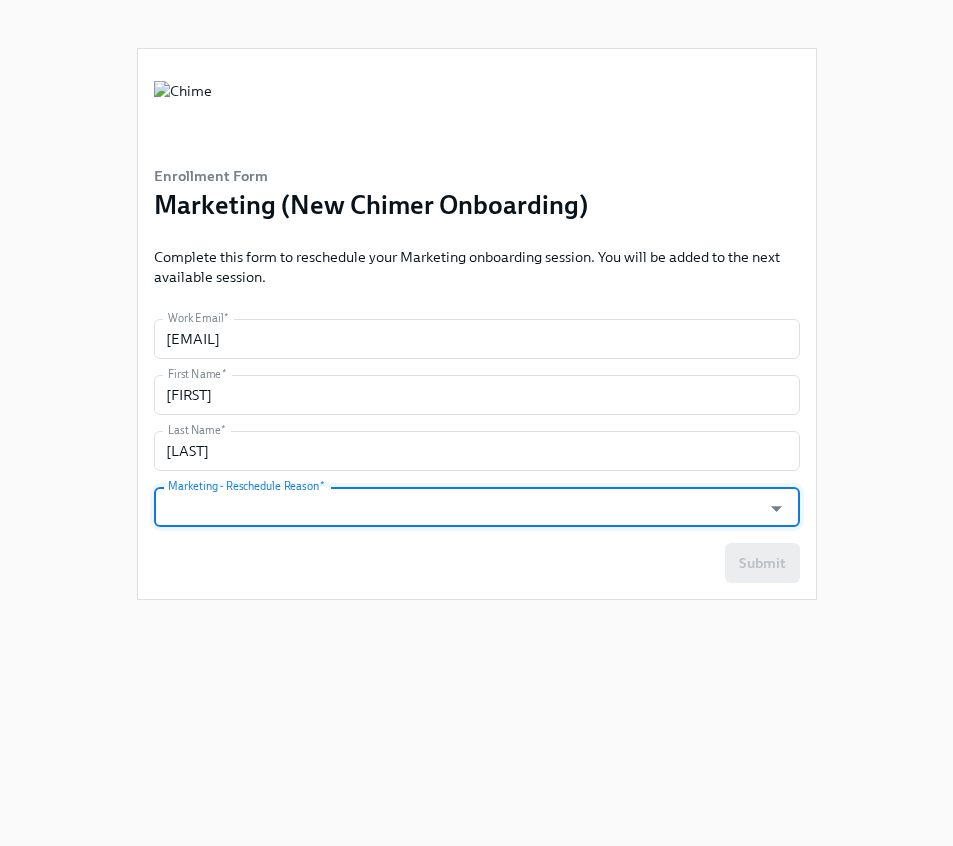 click on "Marketing - Reschedule Reason   *" at bounding box center [458, 507] 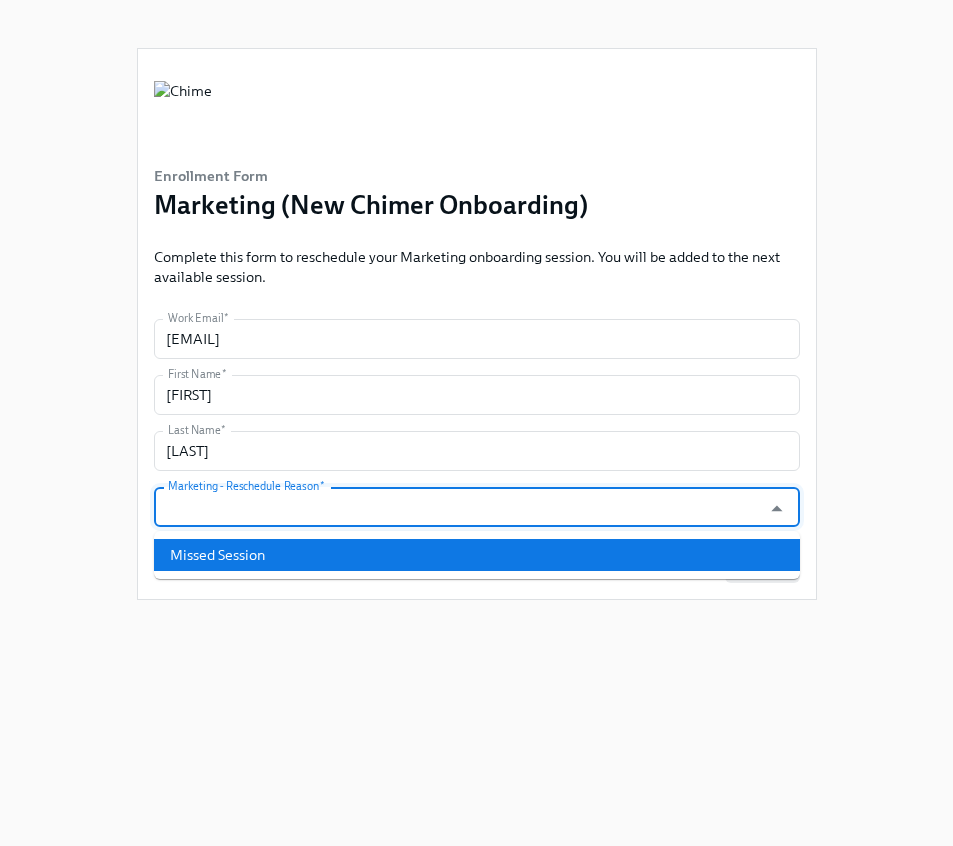 click on "Missed Session" at bounding box center [477, 555] 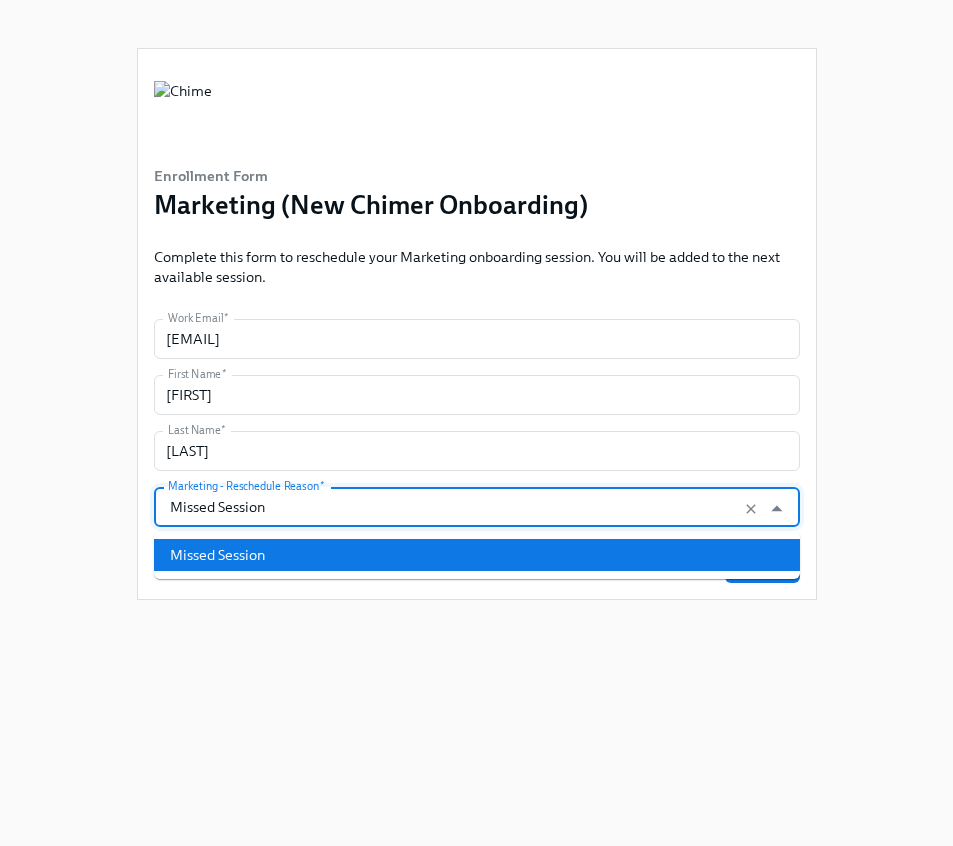 click on "Missed Session" at bounding box center (458, 507) 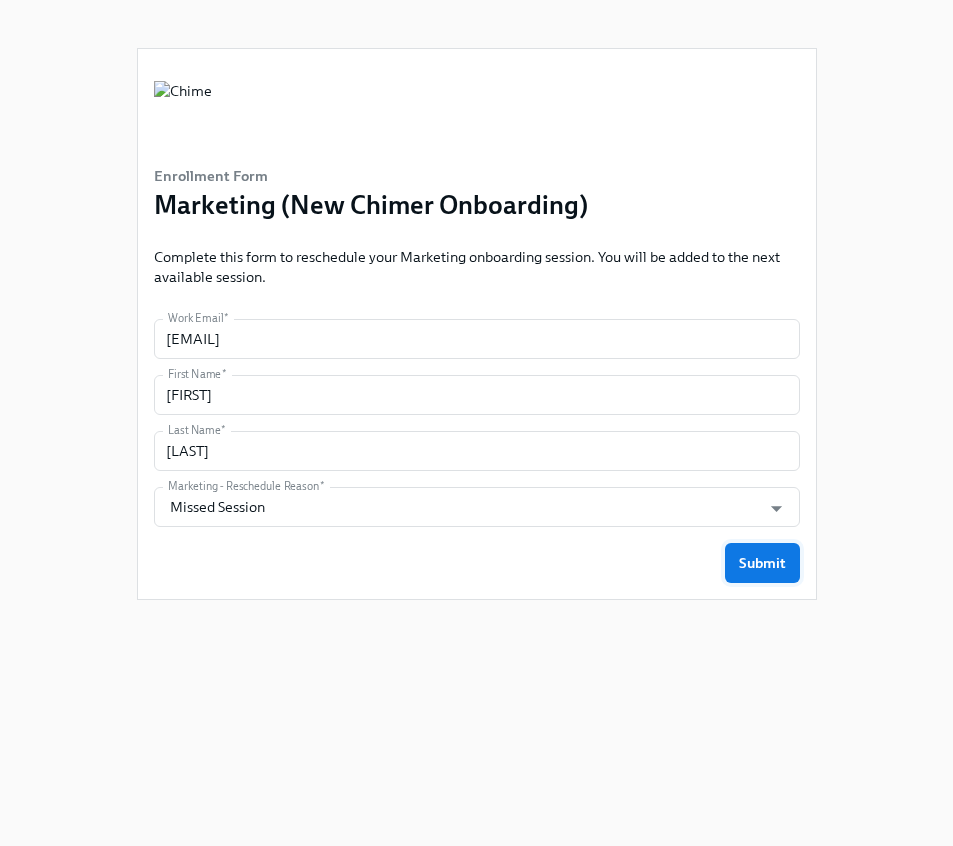 click on "Submit" at bounding box center [762, 563] 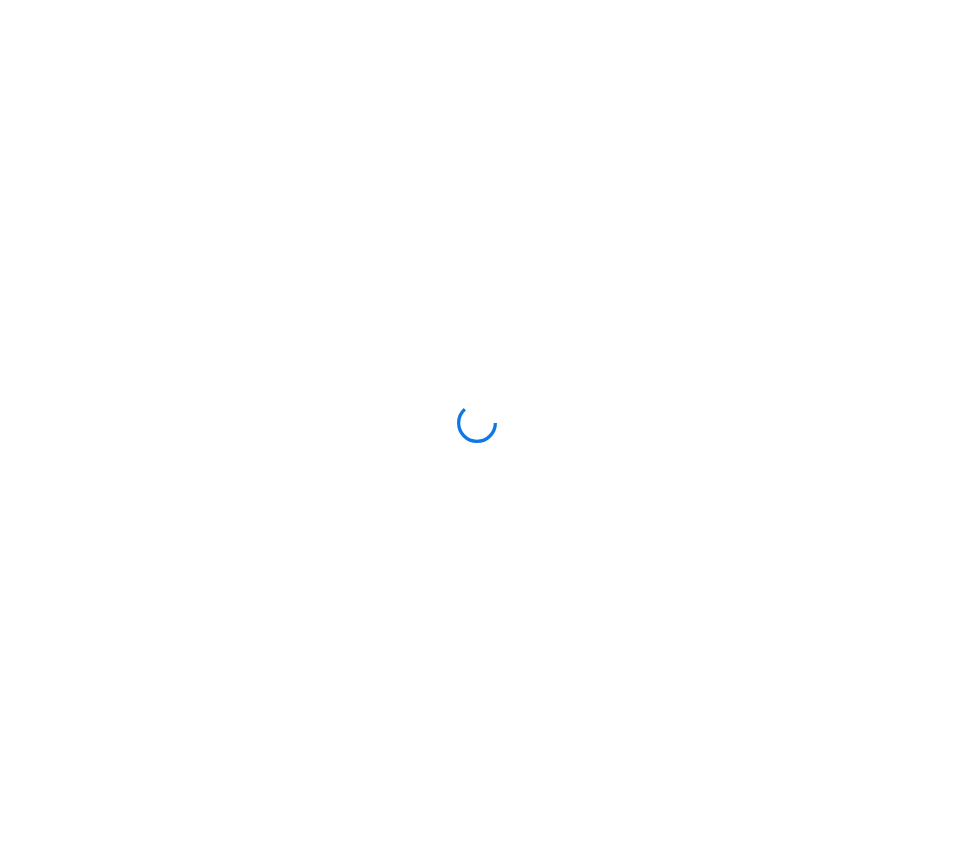 scroll, scrollTop: 0, scrollLeft: 0, axis: both 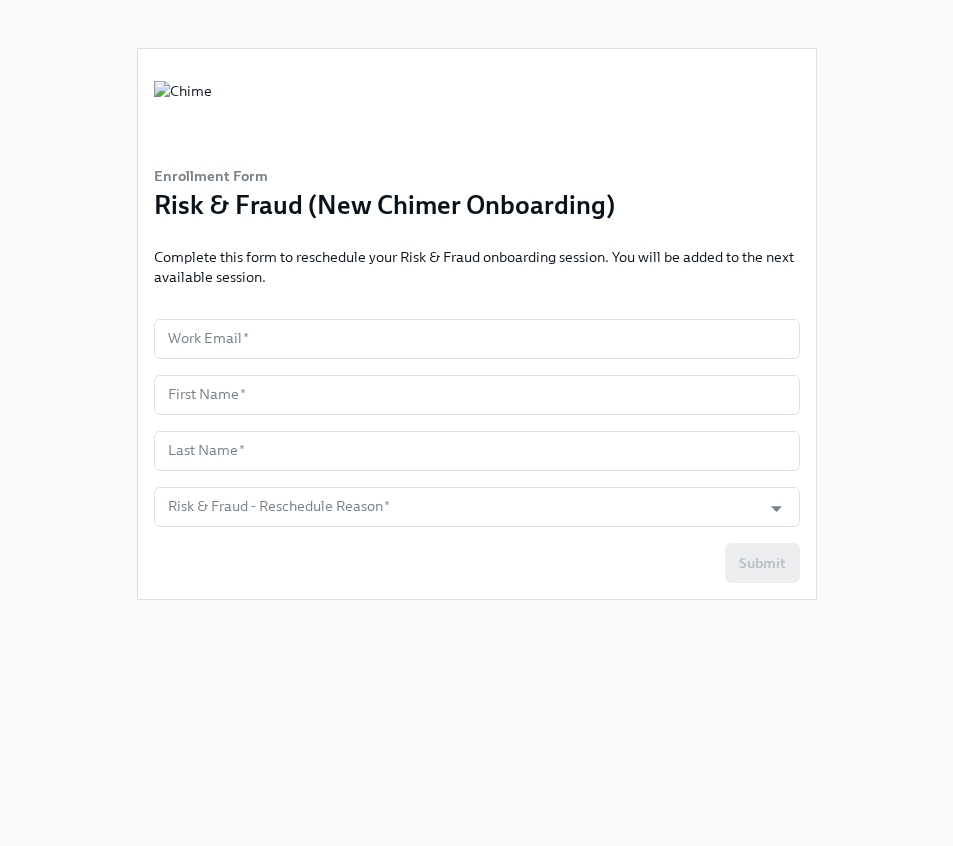 click on "[FIRST].[LAST] Work Email   * Work Email  * First Name   * First Name  * Last Name   * Last Name  * Risk & Fraud - Reschedule Reason   * Risk & Fraud - Reschedule Reason  * Submit" at bounding box center (477, 451) 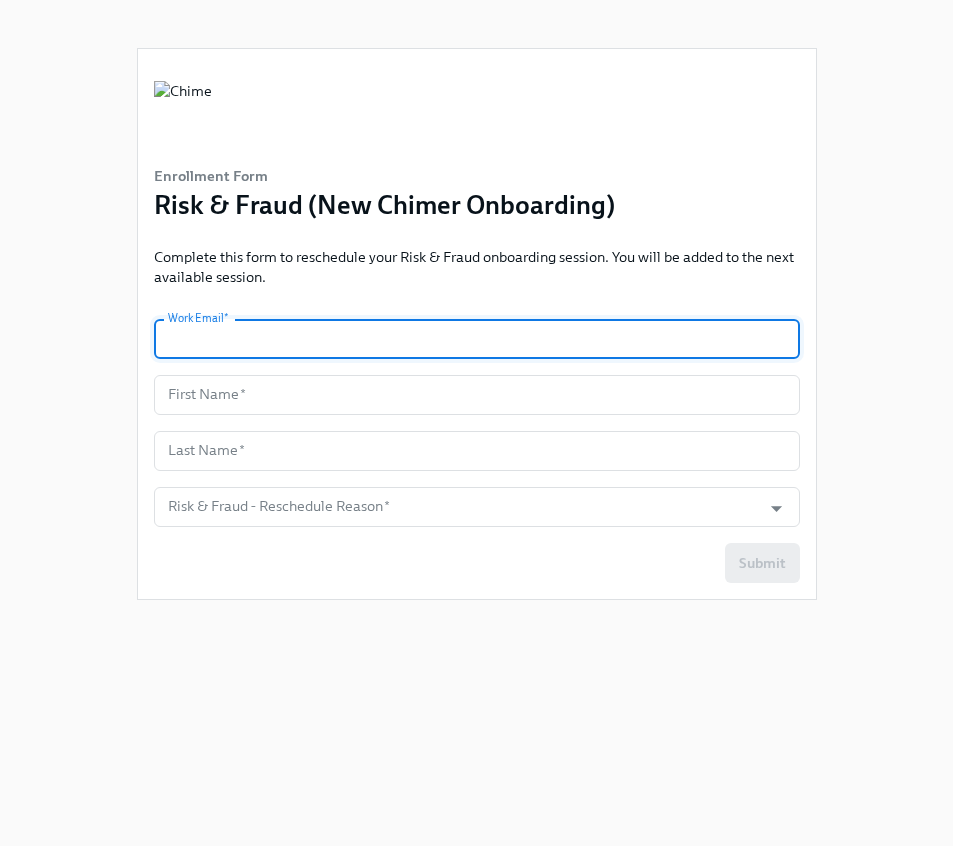 click at bounding box center [477, 339] 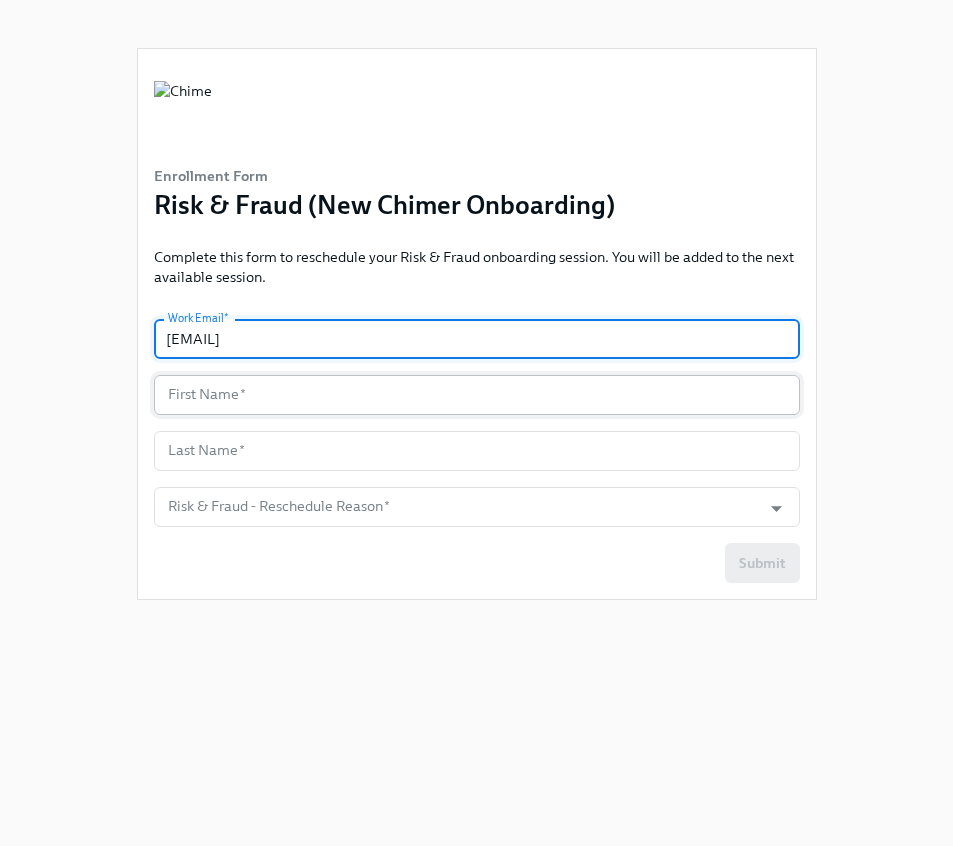 type on "[EMAIL]" 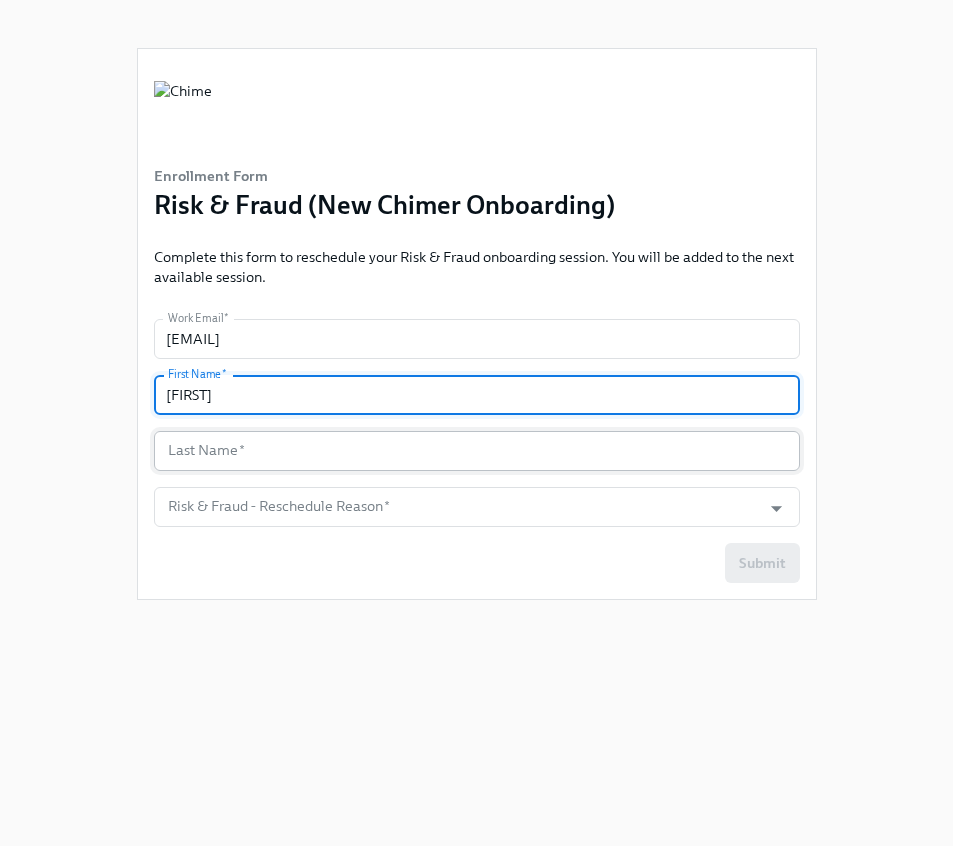 type on "[FIRST]" 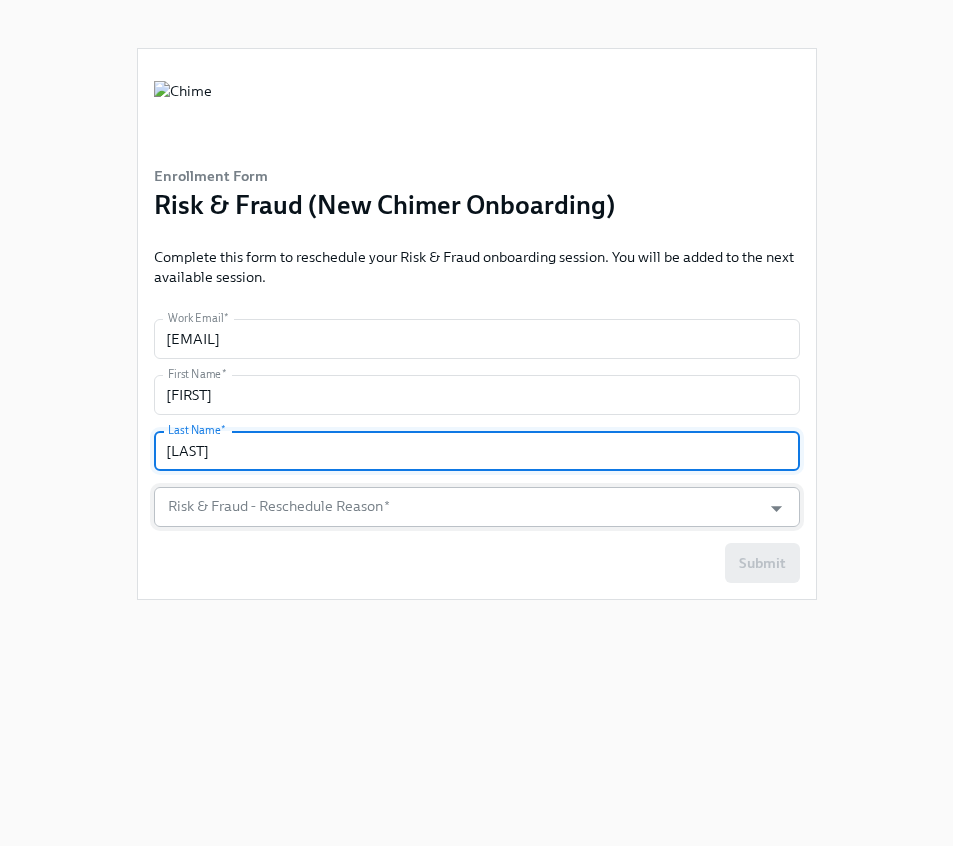 type on "[LAST]" 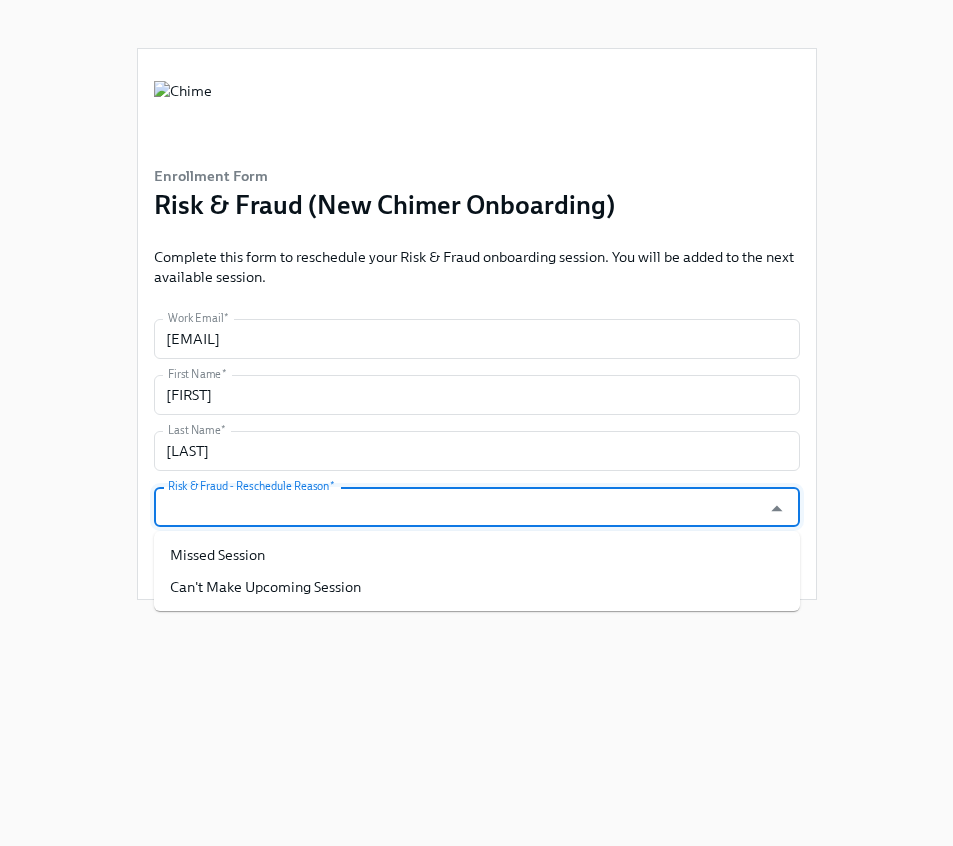 click on "Risk & Fraud - Reschedule Reason   *" at bounding box center [458, 507] 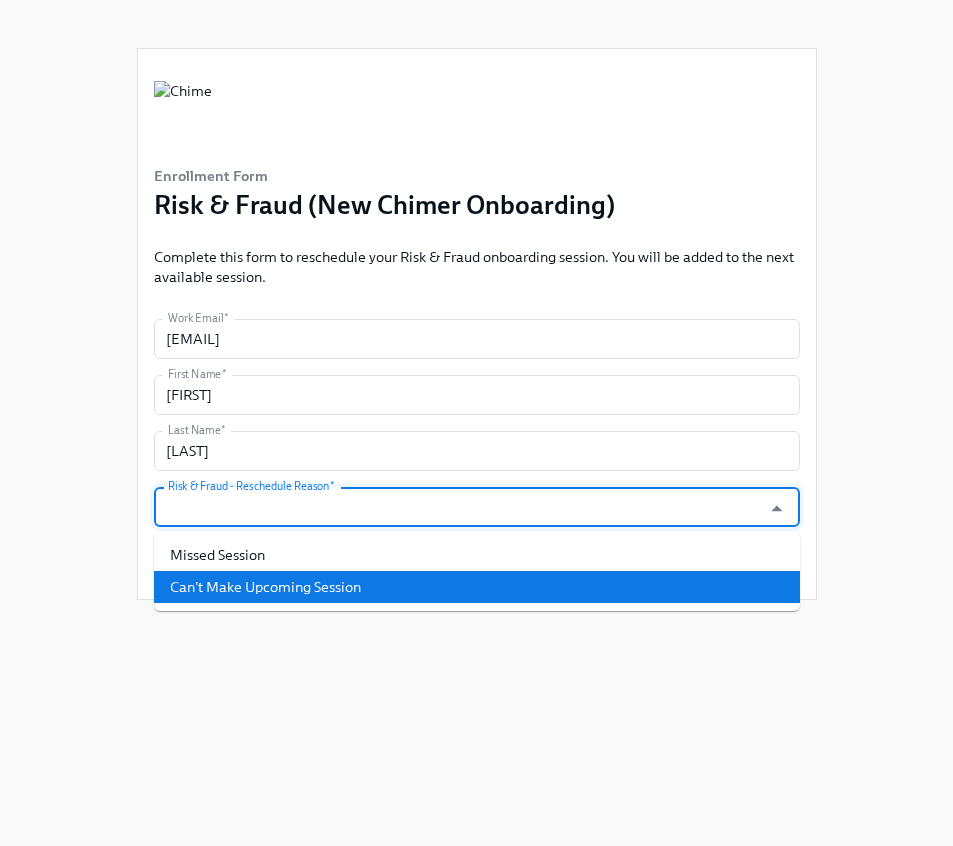 click on "Can't Make Upcoming Session" at bounding box center (477, 587) 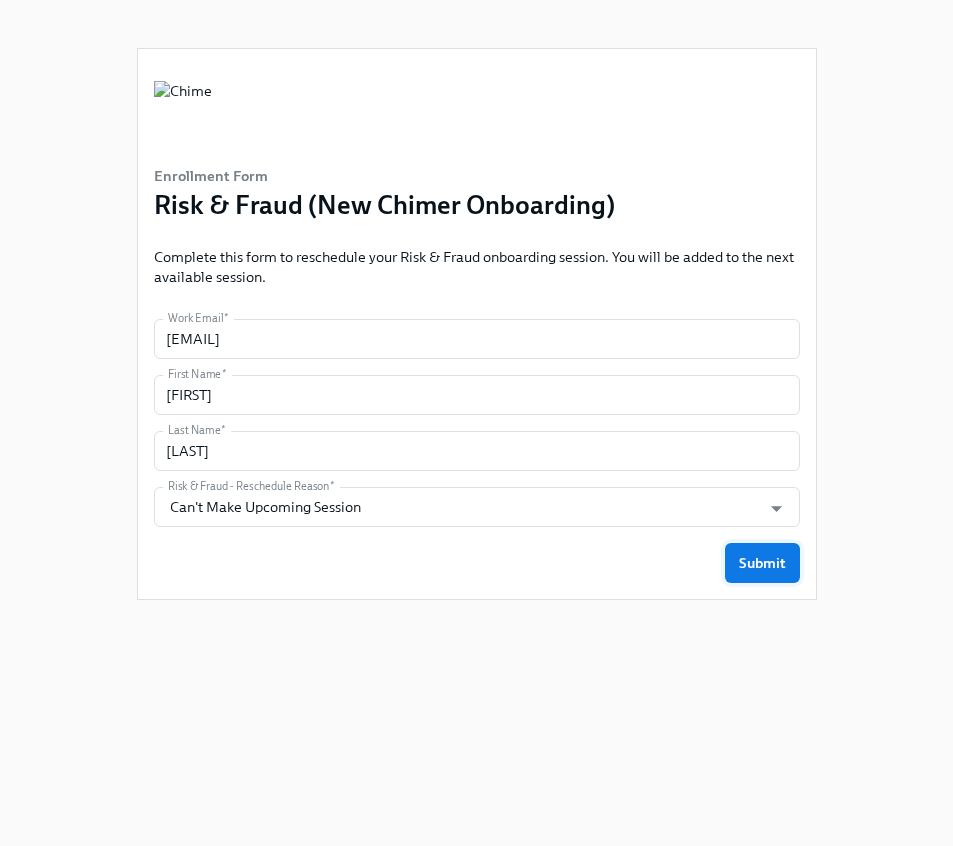 click on "Submit" at bounding box center [762, 563] 